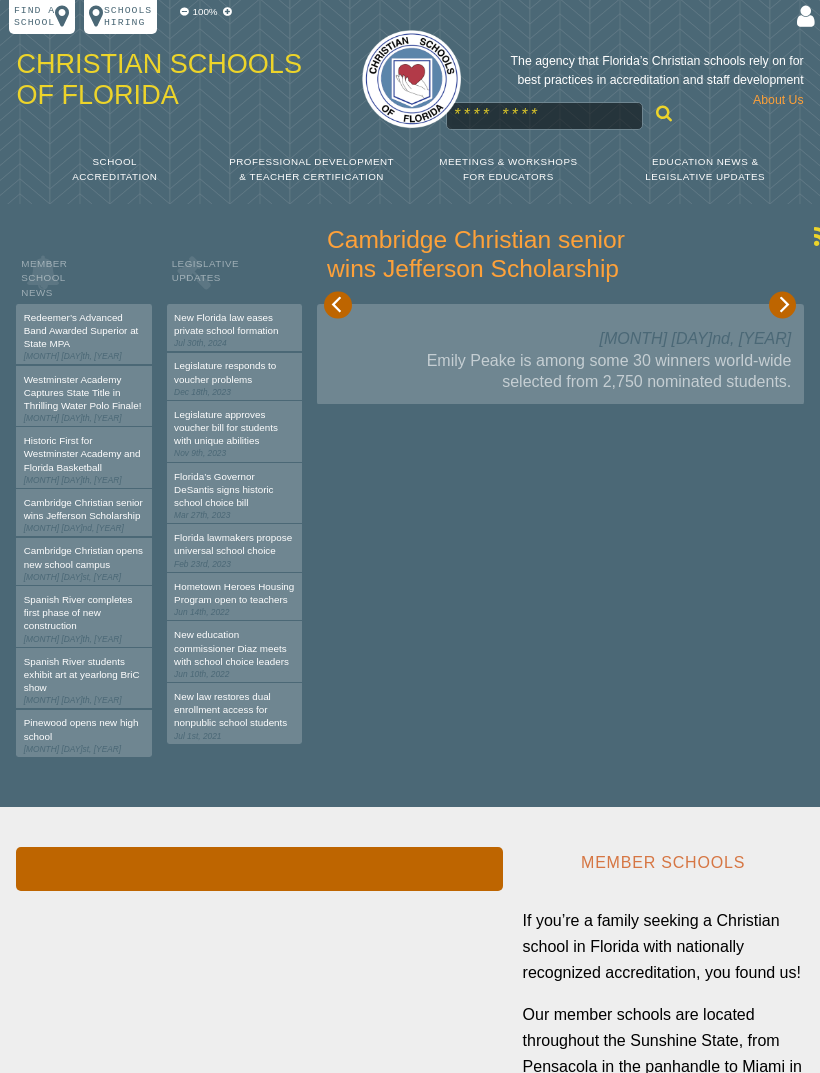 scroll, scrollTop: 0, scrollLeft: 0, axis: both 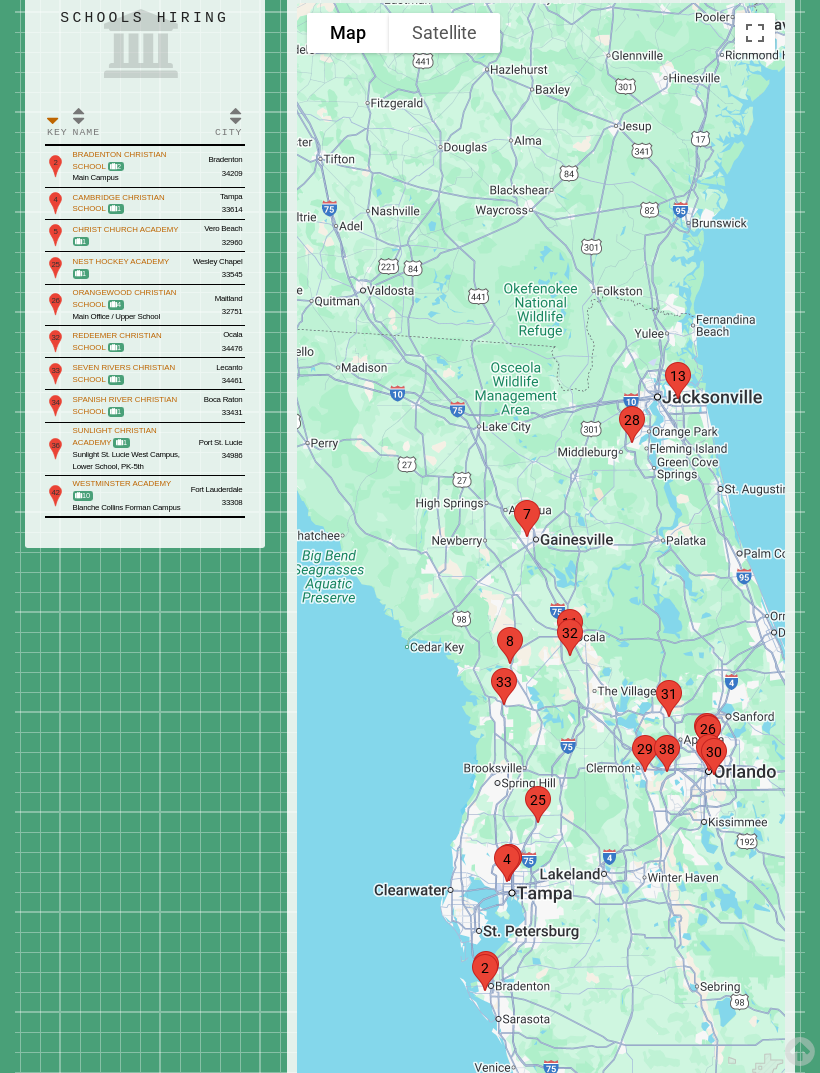 click on "Bradenton Christian School" at bounding box center (120, 160) 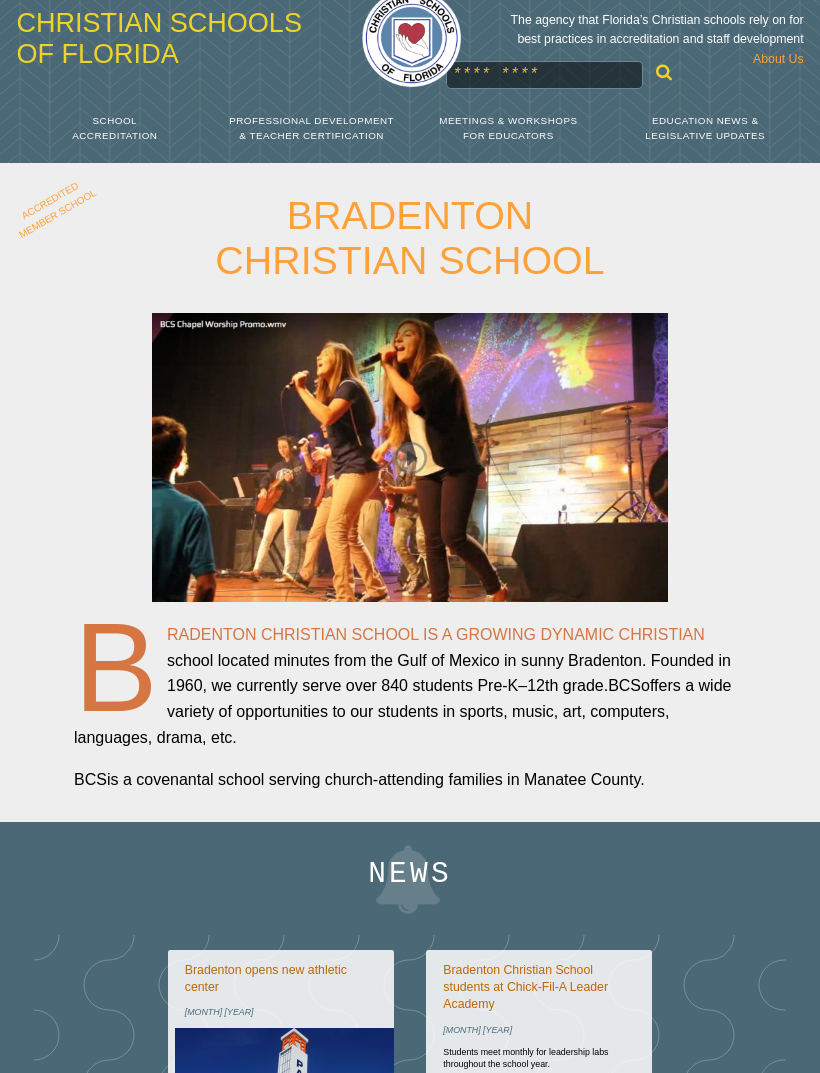 scroll, scrollTop: 0, scrollLeft: 0, axis: both 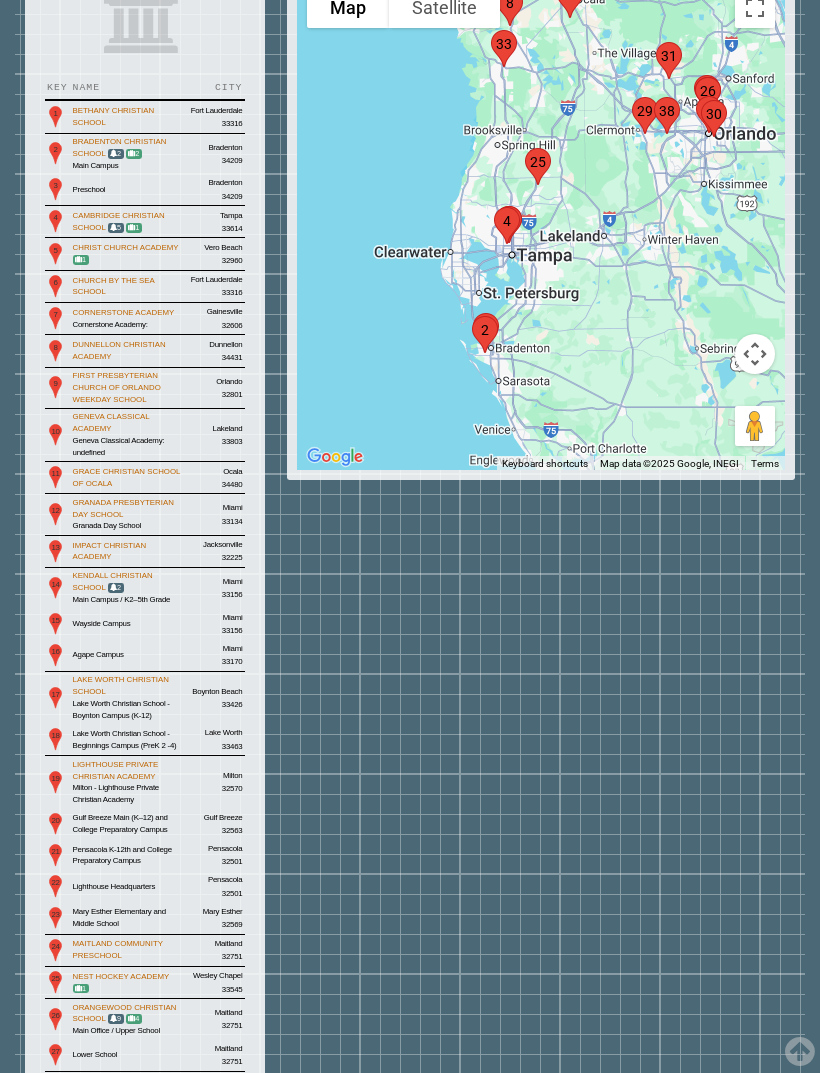 click on "Bradenton Christian School" at bounding box center [120, 147] 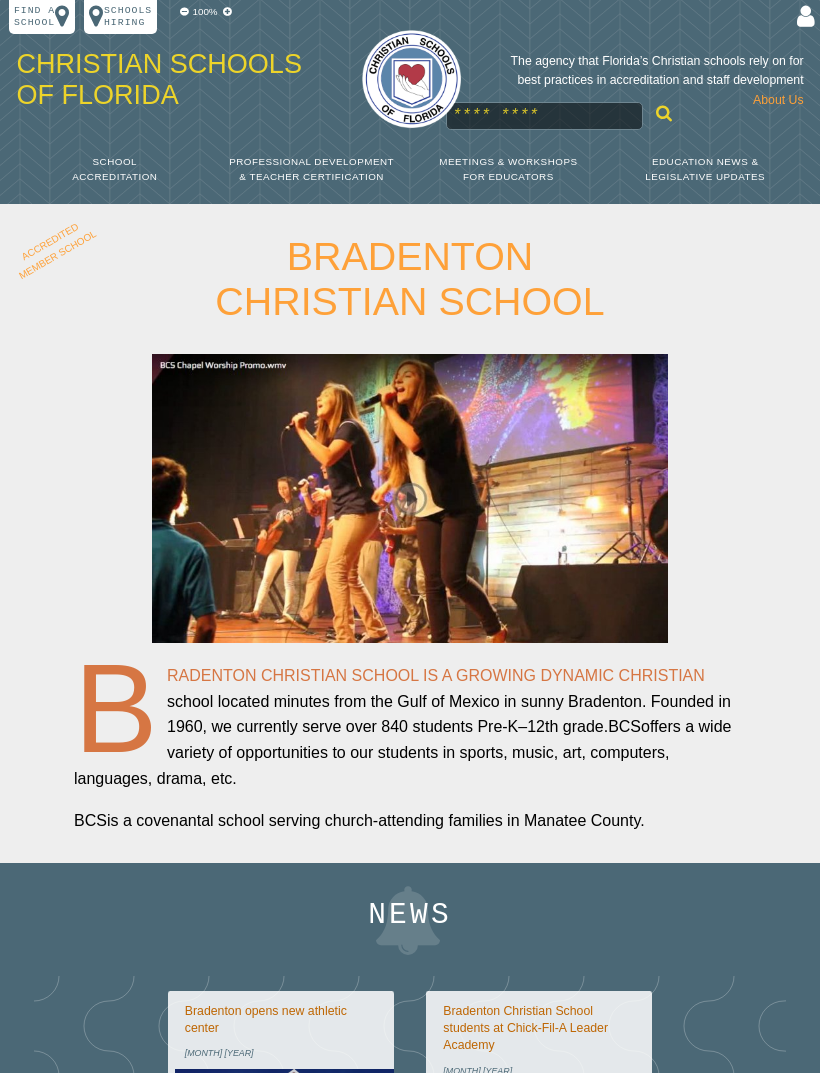 scroll, scrollTop: 0, scrollLeft: 0, axis: both 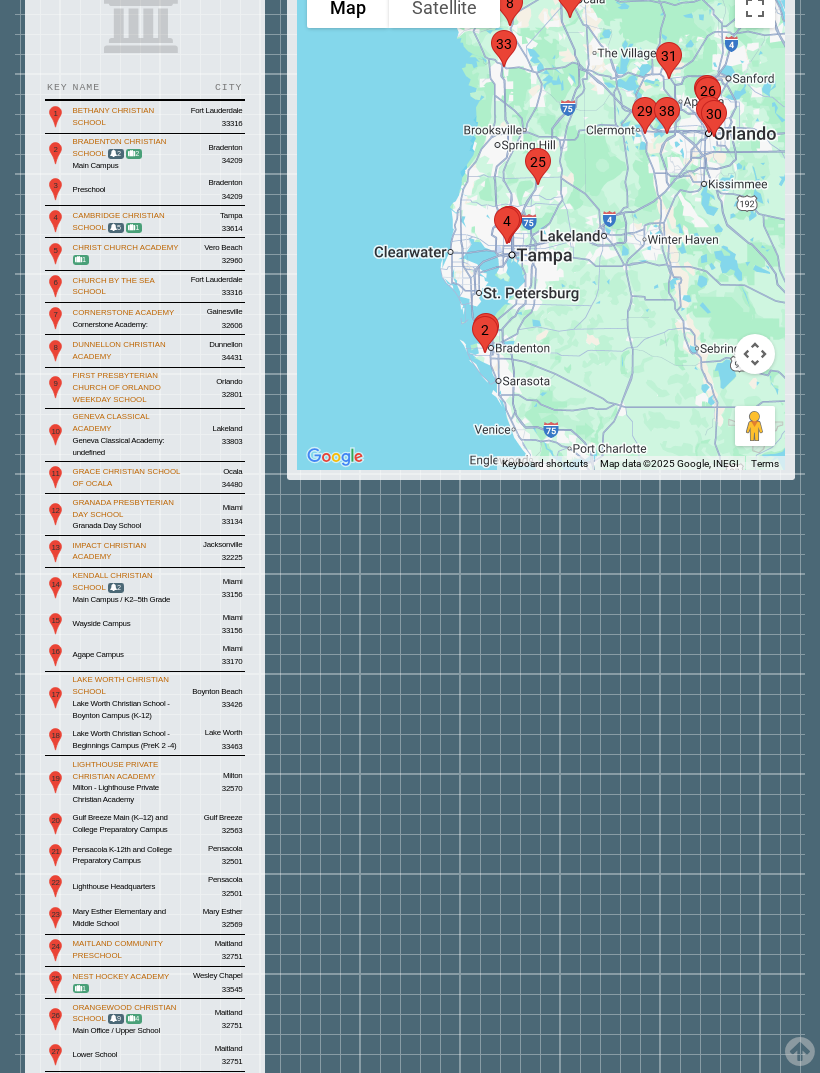 click on "Bradenton Christian School" at bounding box center (120, 147) 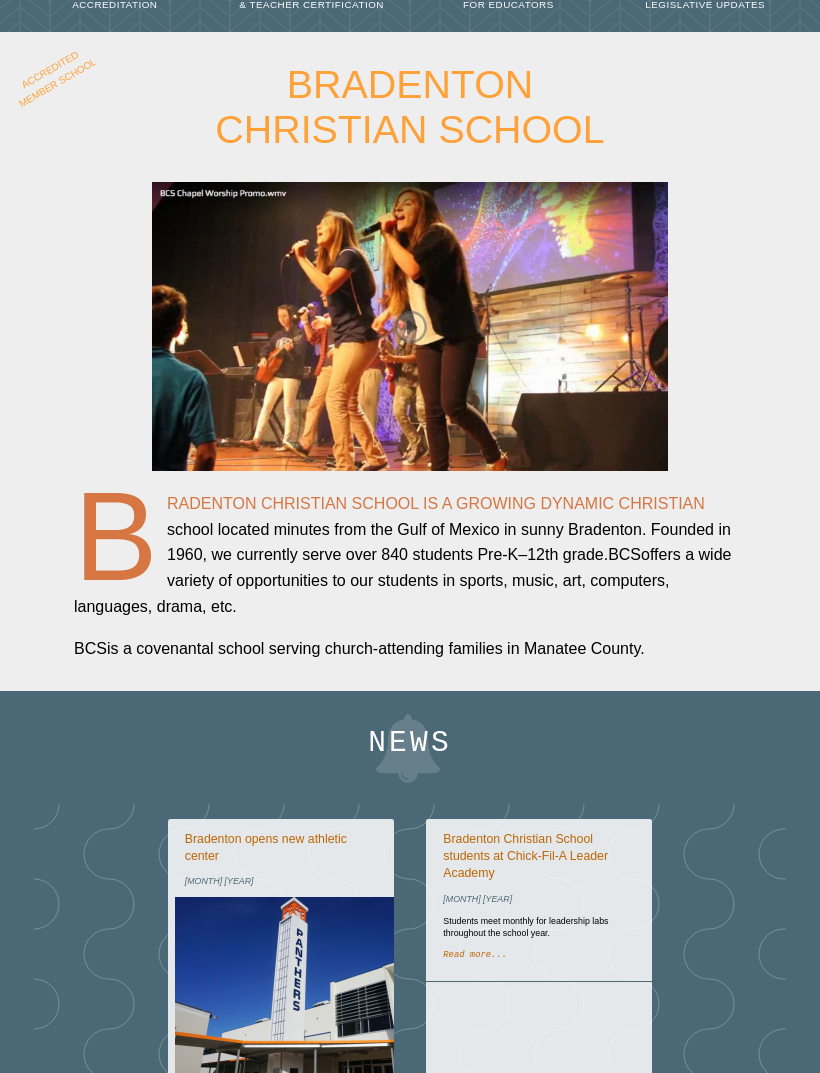 scroll, scrollTop: 0, scrollLeft: 0, axis: both 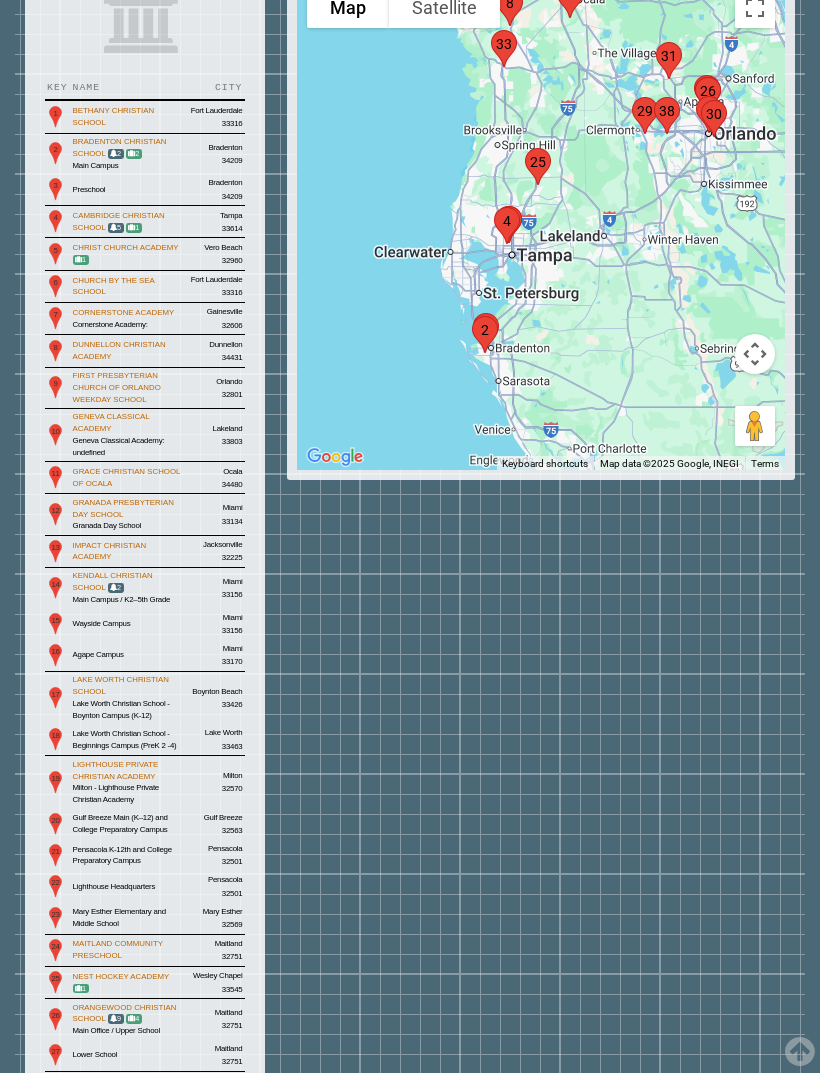 click at bounding box center (113, 153) 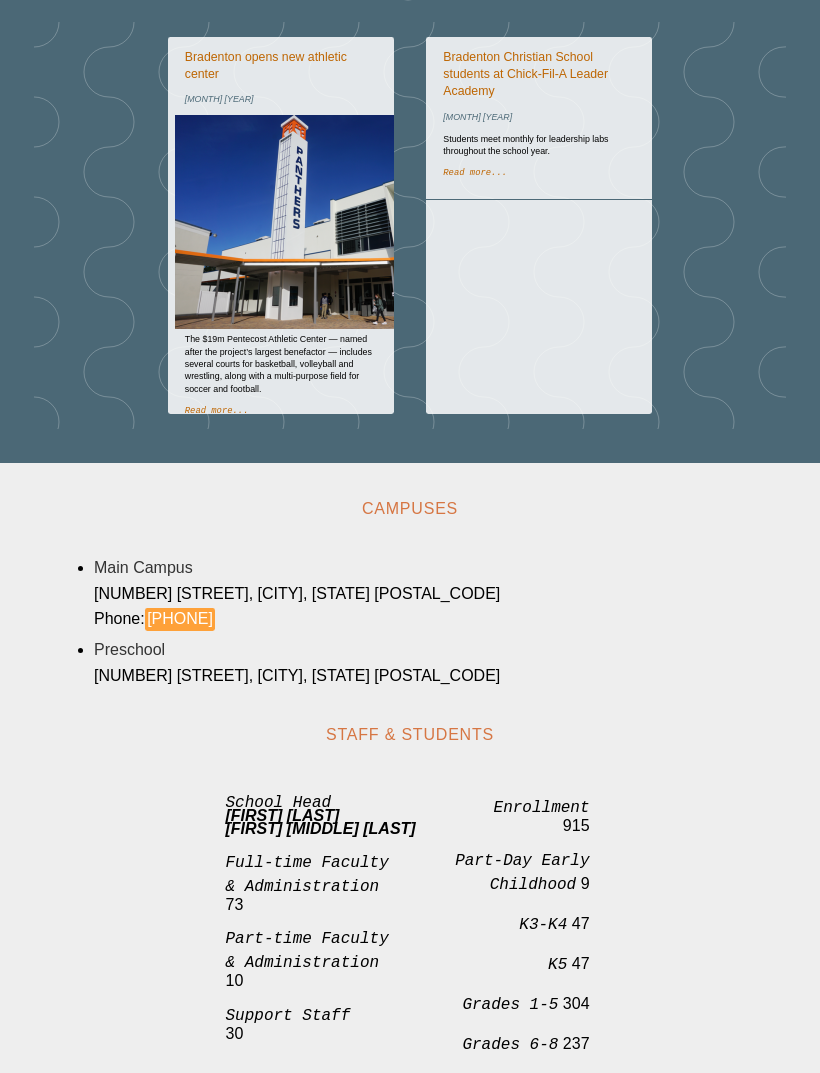 scroll, scrollTop: 955, scrollLeft: 0, axis: vertical 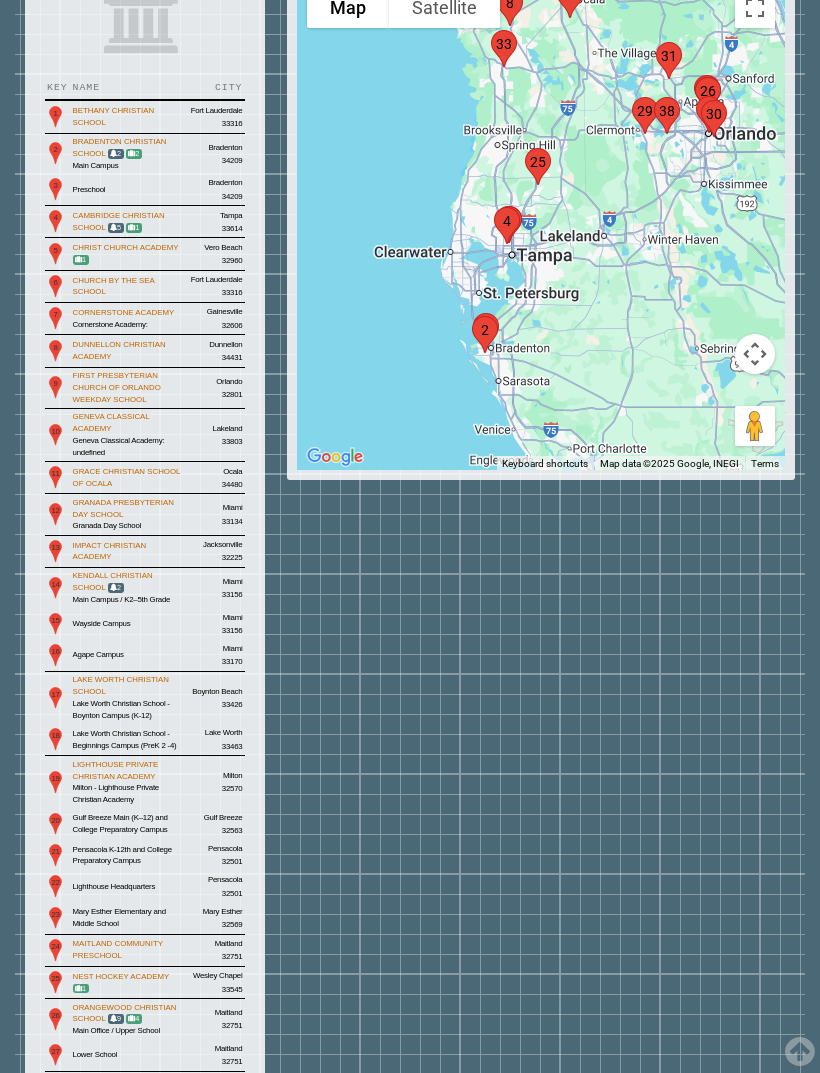 click on "Cambridge Christian School" at bounding box center (119, 221) 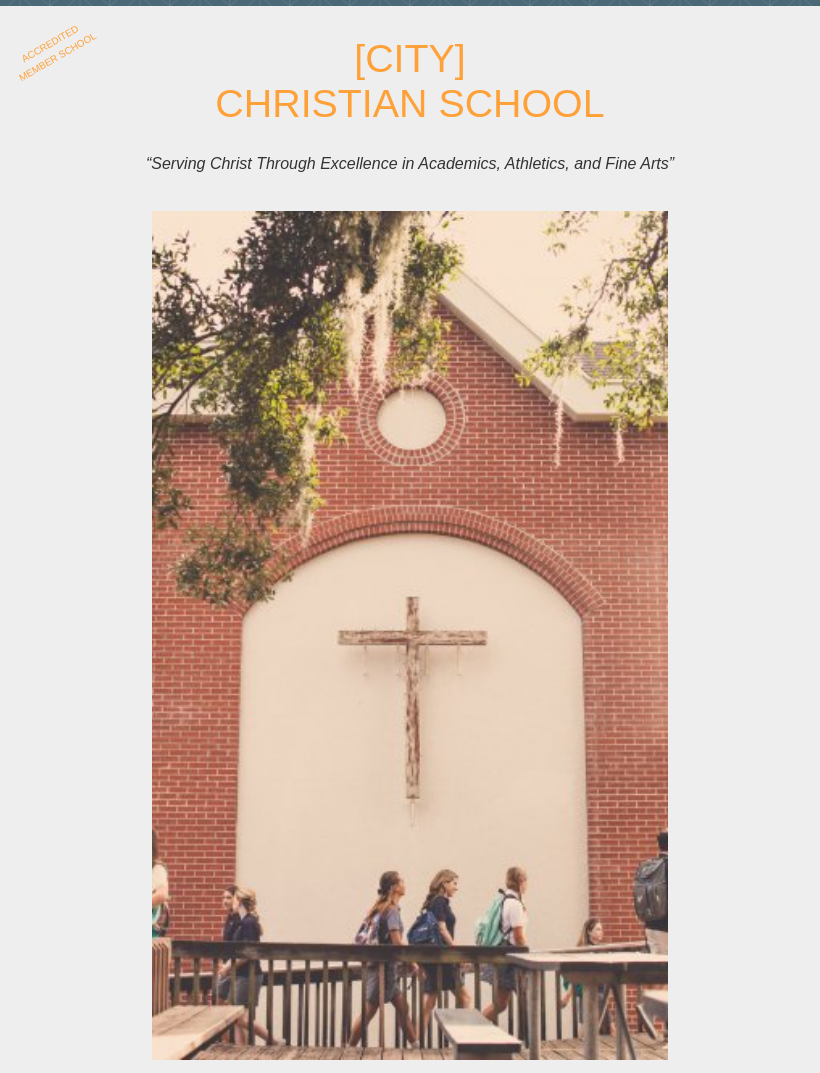 scroll, scrollTop: 0, scrollLeft: 0, axis: both 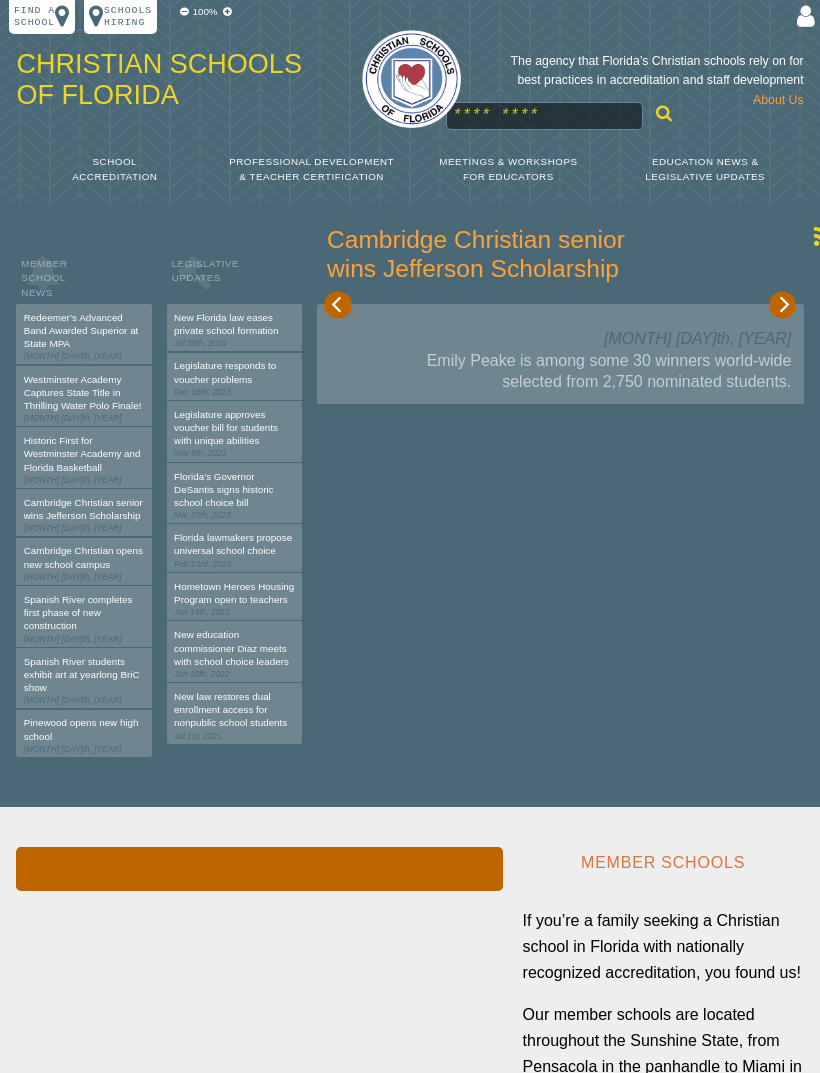 click on "Schools Hiring" at bounding box center [128, 17] 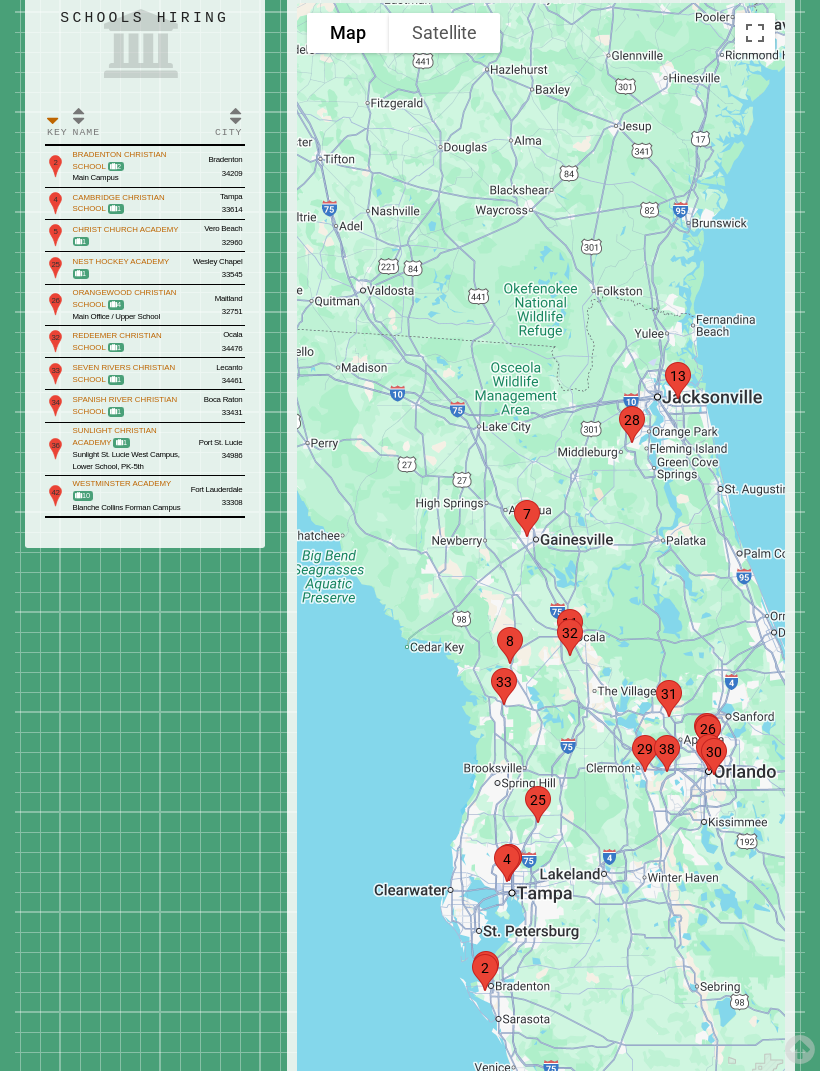 scroll, scrollTop: 1608, scrollLeft: 0, axis: vertical 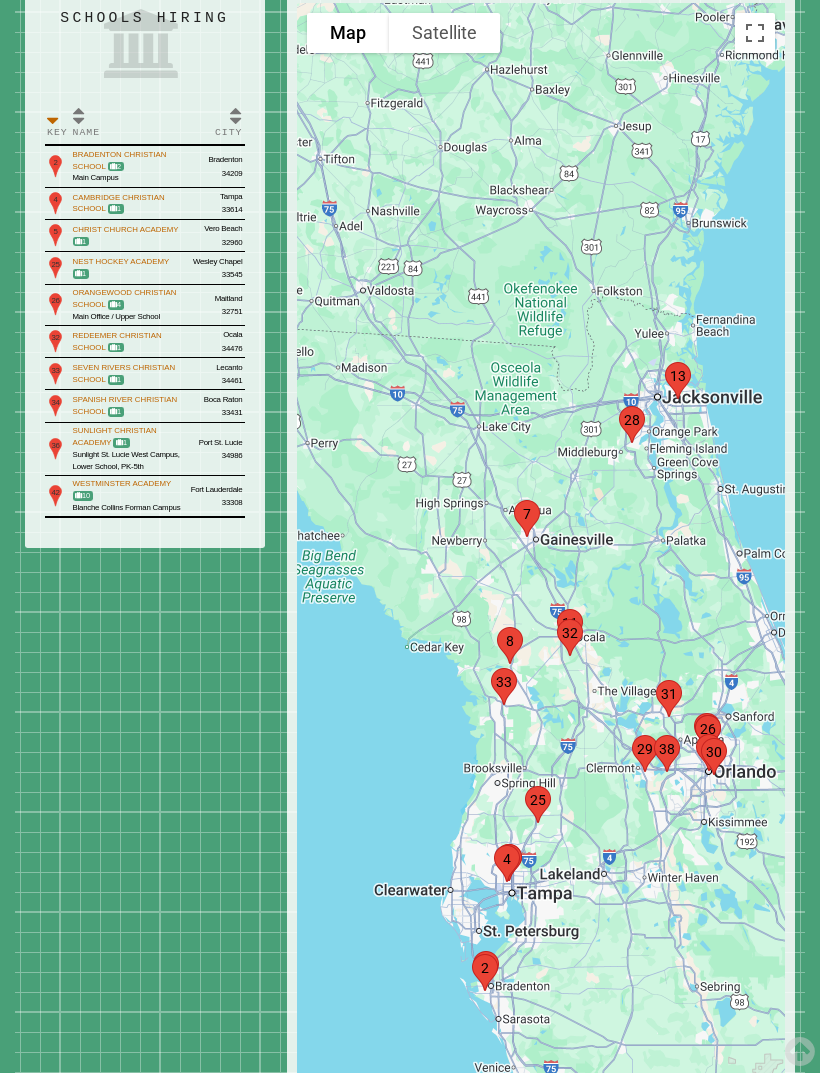 click on "Bradenton Christian School" at bounding box center (120, 160) 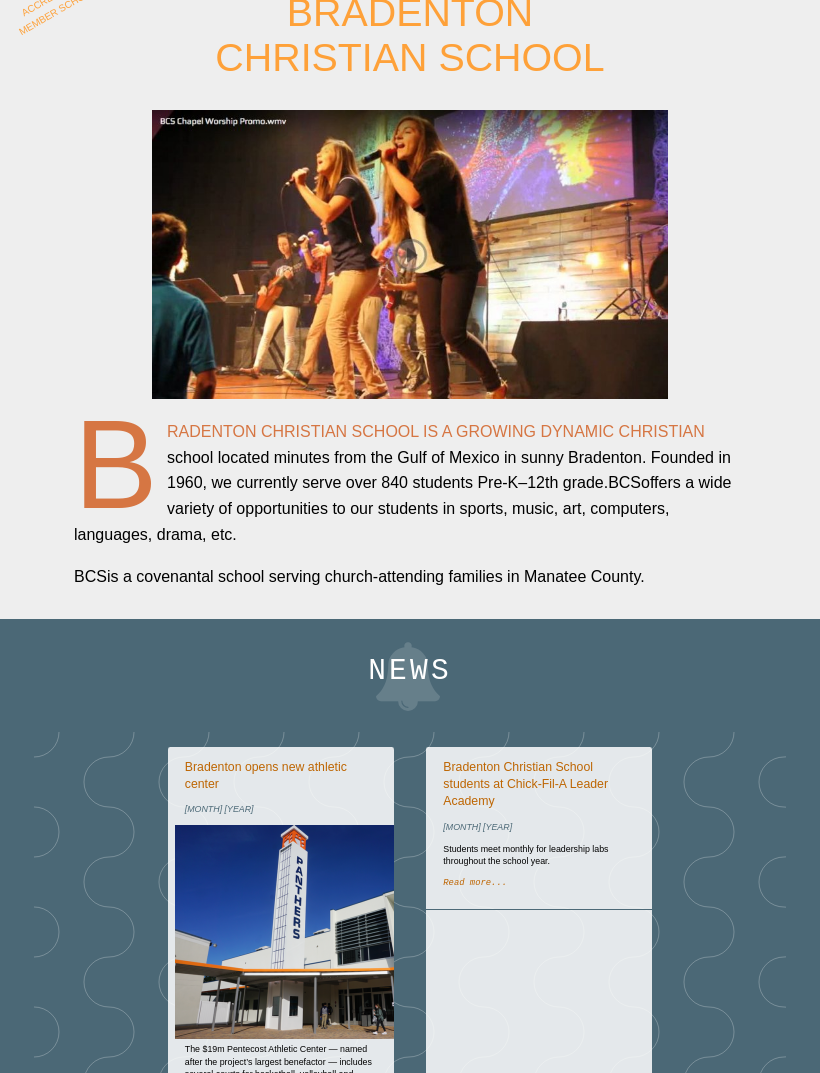 scroll, scrollTop: 103, scrollLeft: 0, axis: vertical 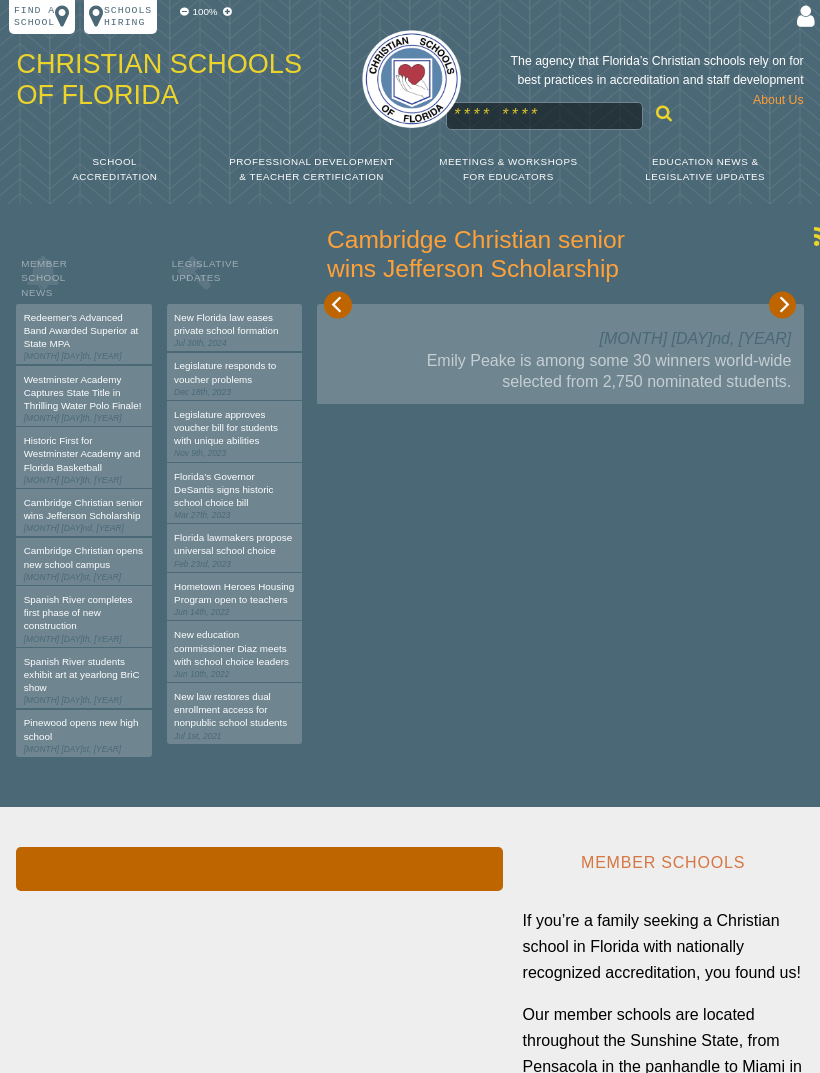 click on "Schools Hiring" at bounding box center (128, 17) 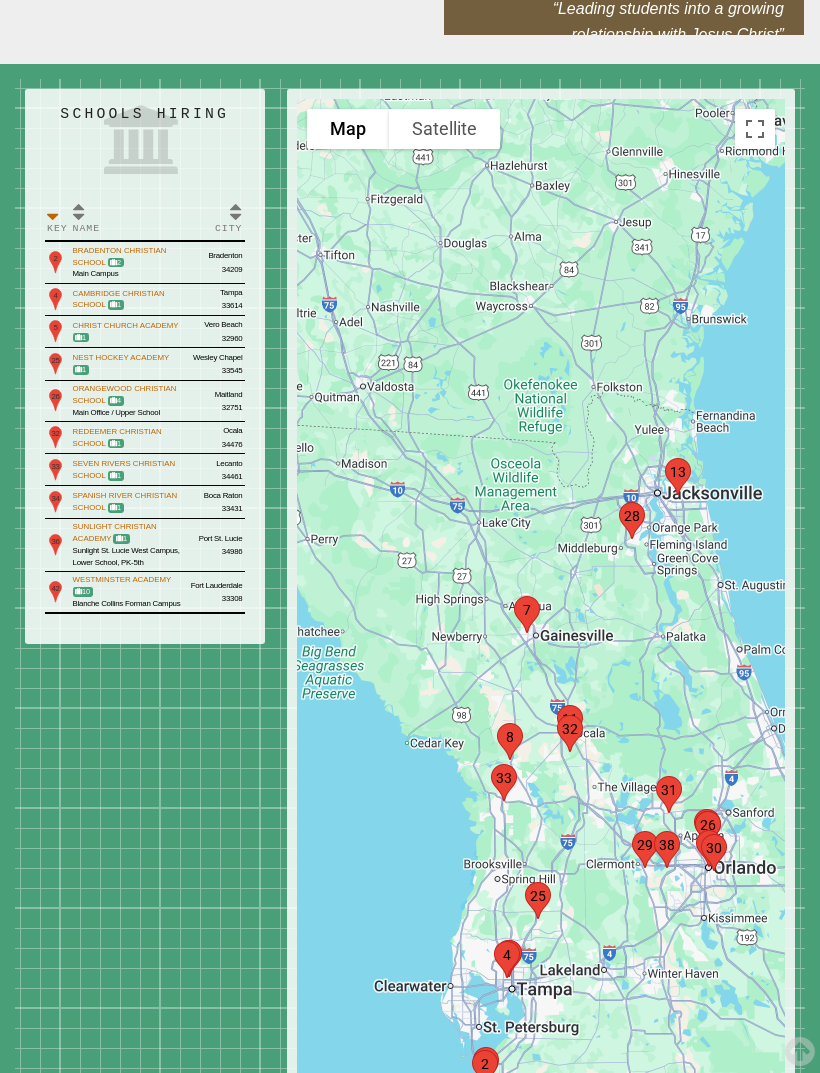 scroll, scrollTop: 1583, scrollLeft: 0, axis: vertical 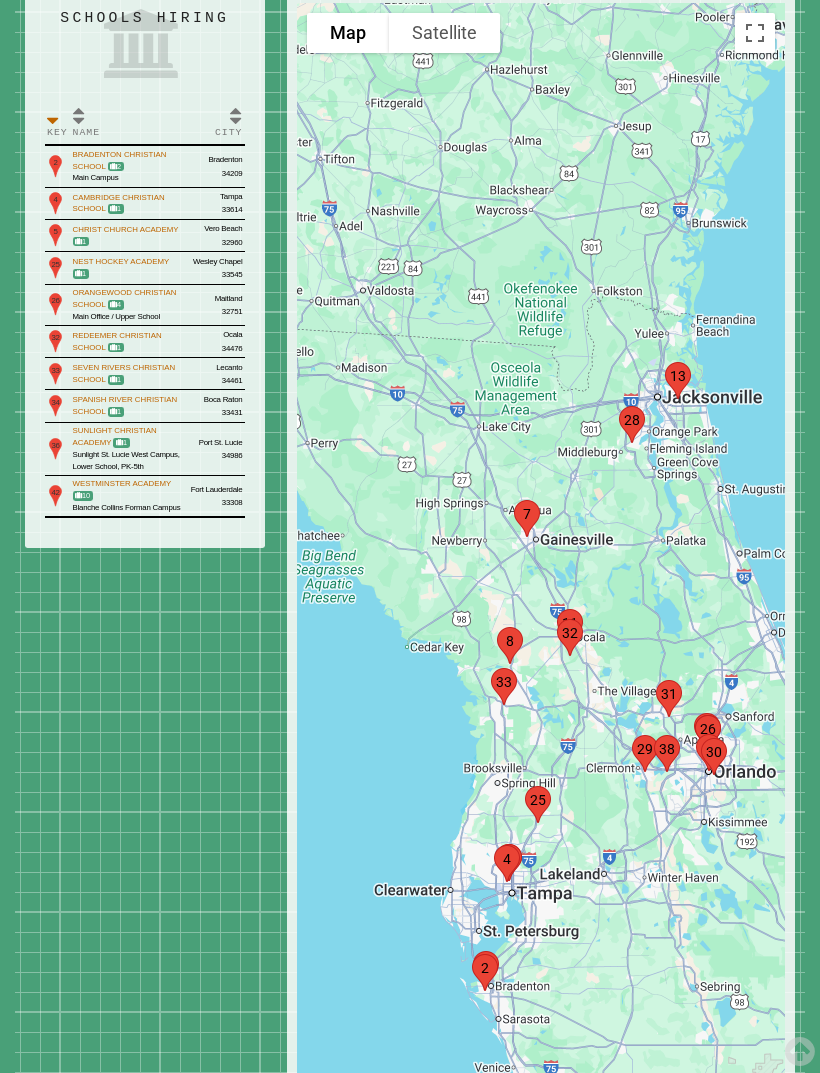 click on "Christ Church Academy" at bounding box center (126, 229) 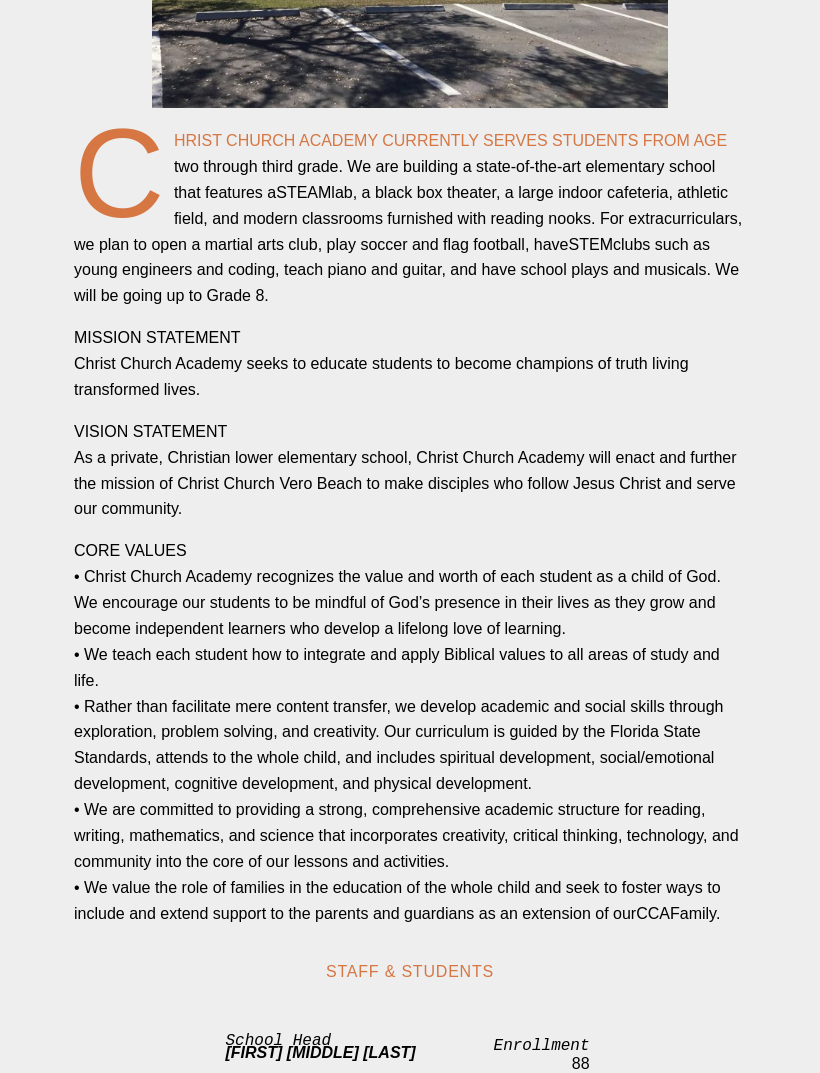 scroll, scrollTop: 603, scrollLeft: 0, axis: vertical 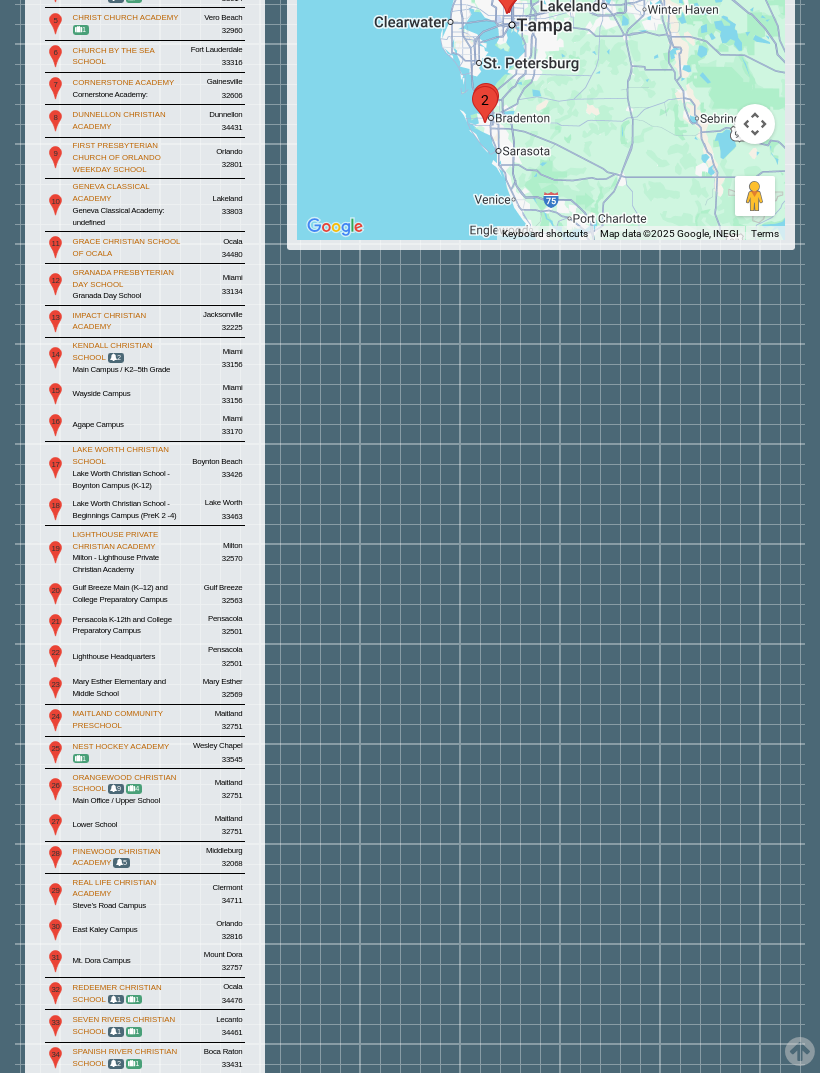 click on "Nest Hockey Academy" at bounding box center (121, 746) 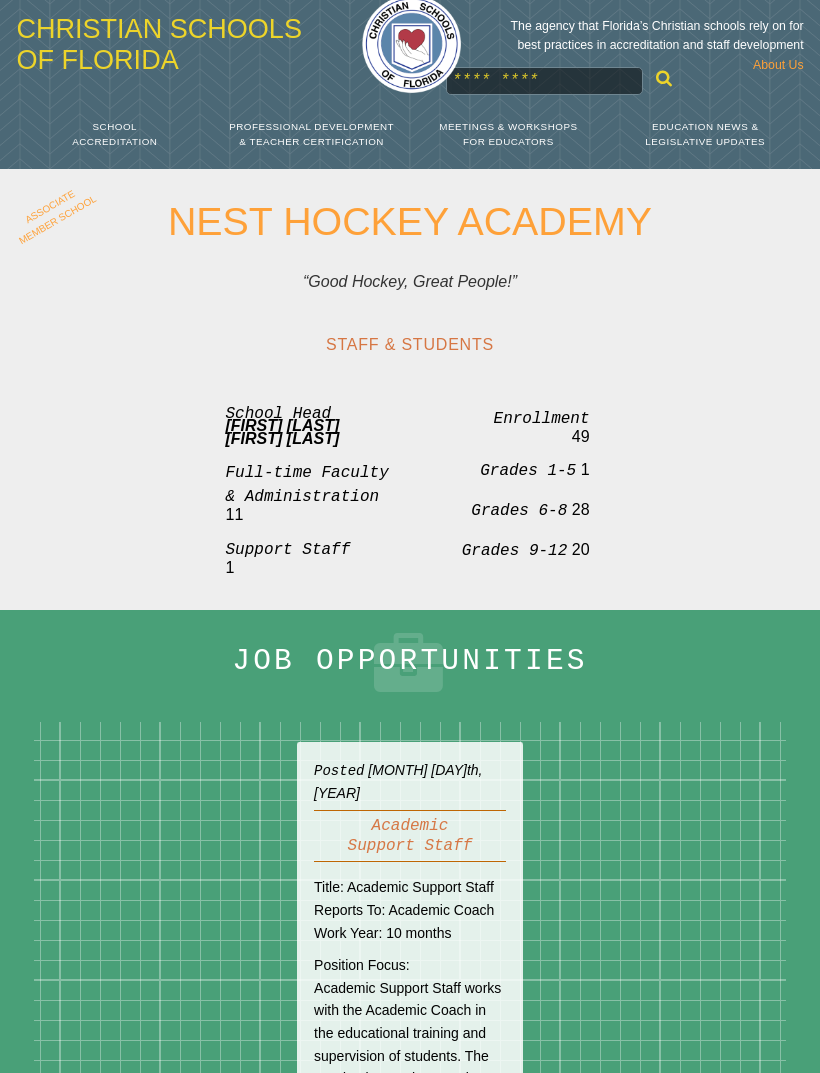 scroll, scrollTop: 36, scrollLeft: 0, axis: vertical 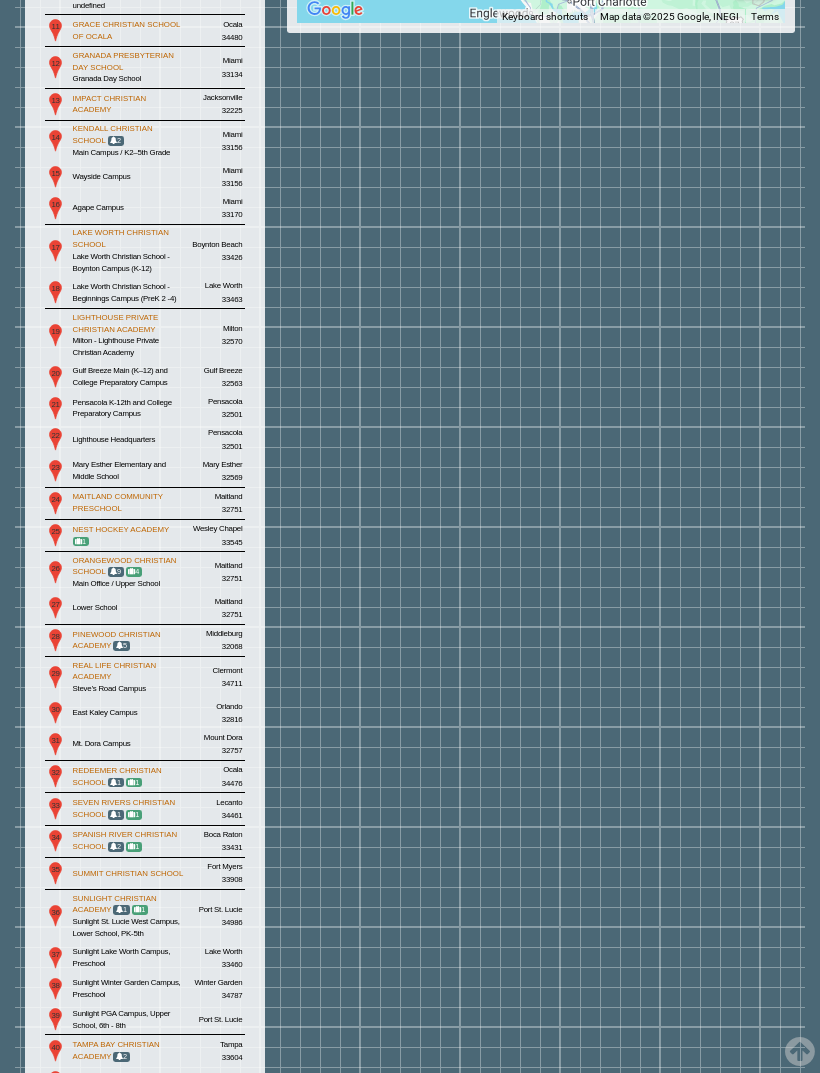 click on "4" at bounding box center [133, 571] 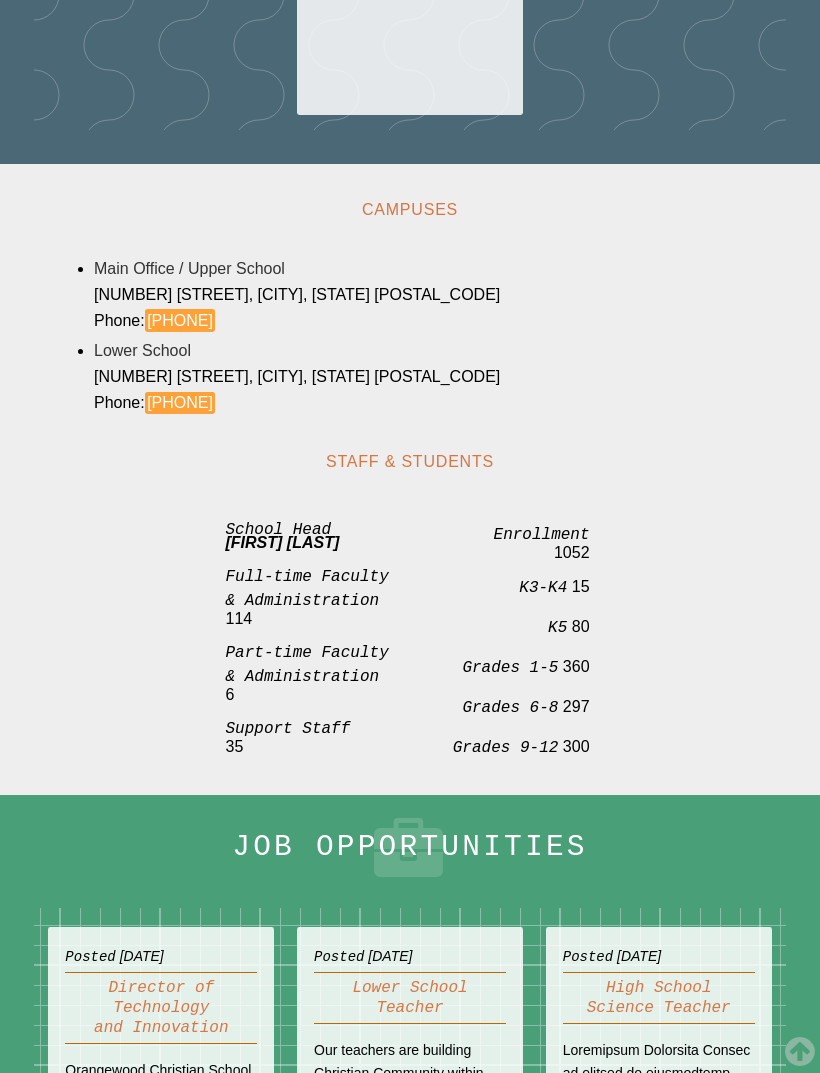 scroll, scrollTop: 3316, scrollLeft: 0, axis: vertical 